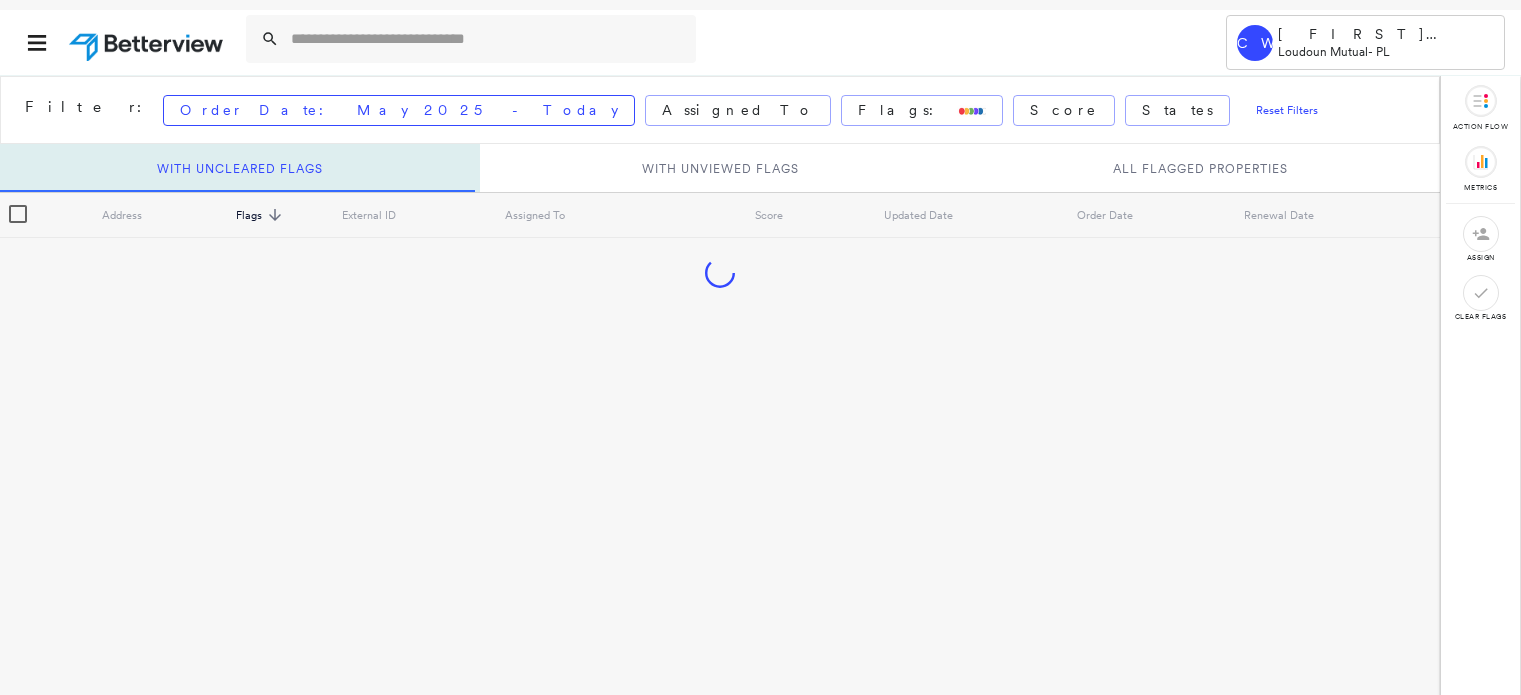 scroll, scrollTop: 0, scrollLeft: 0, axis: both 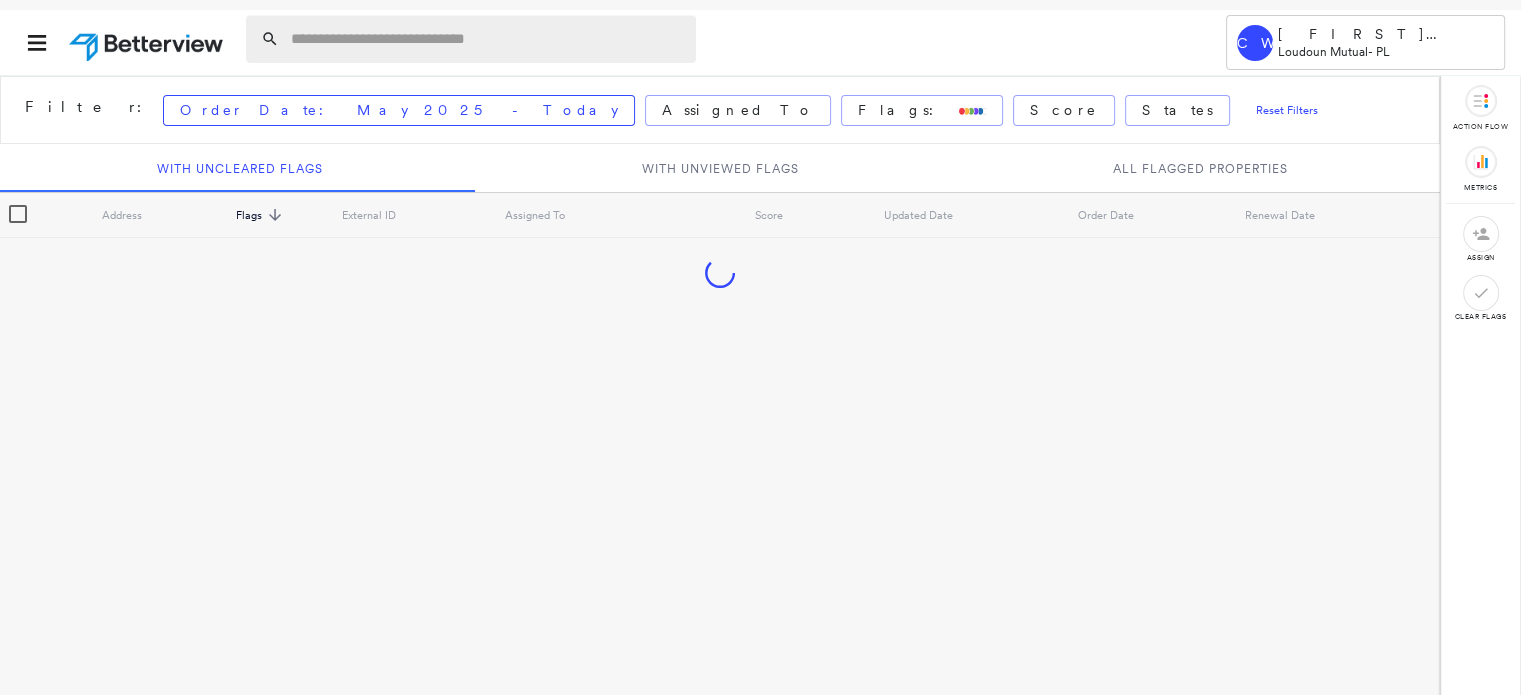 click at bounding box center (487, 39) 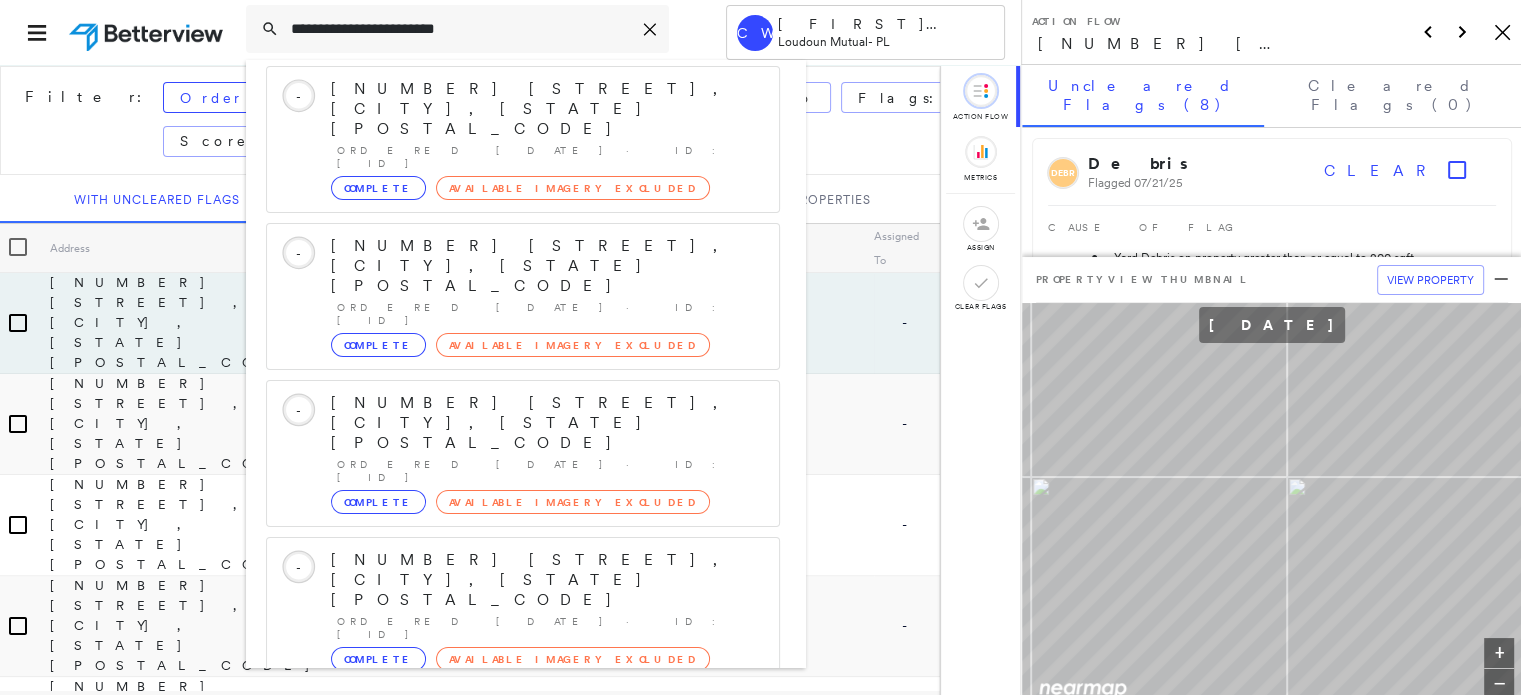 scroll, scrollTop: 208, scrollLeft: 0, axis: vertical 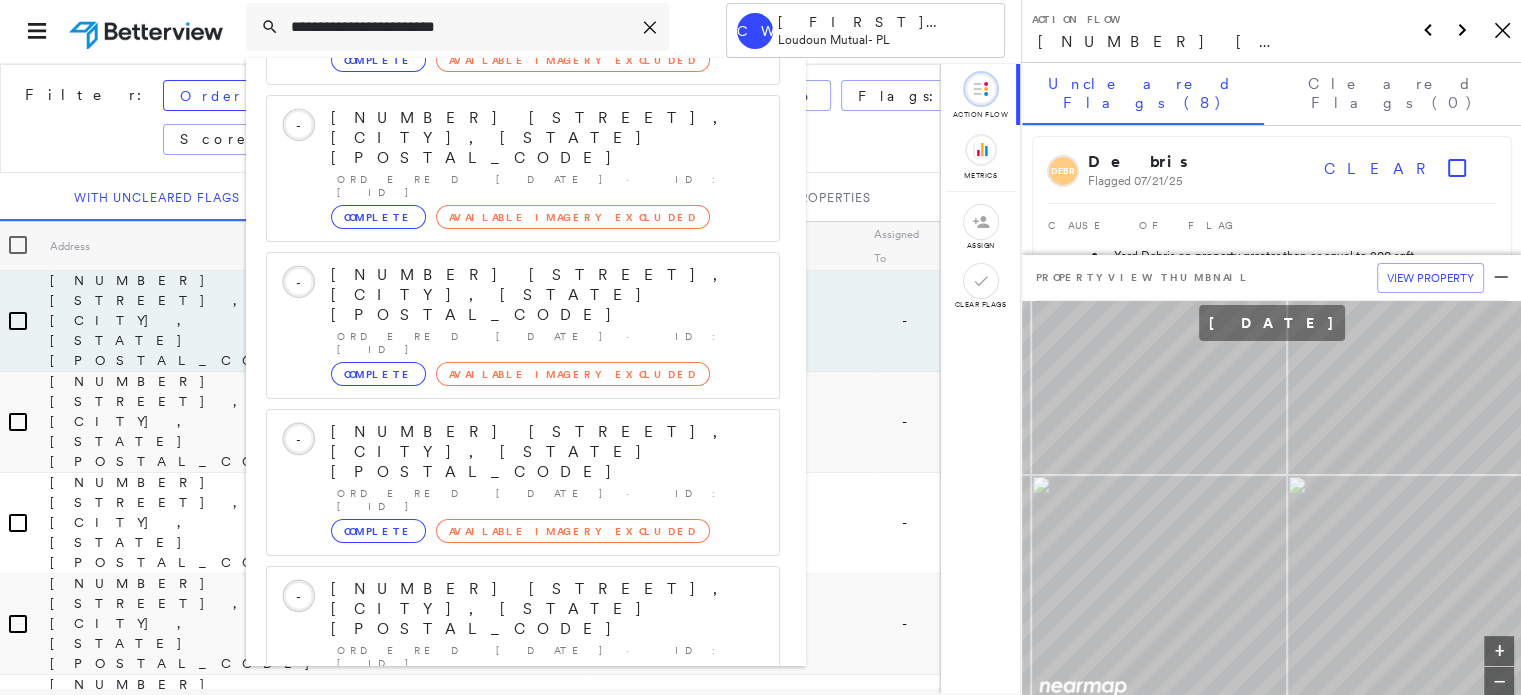 type on "**********" 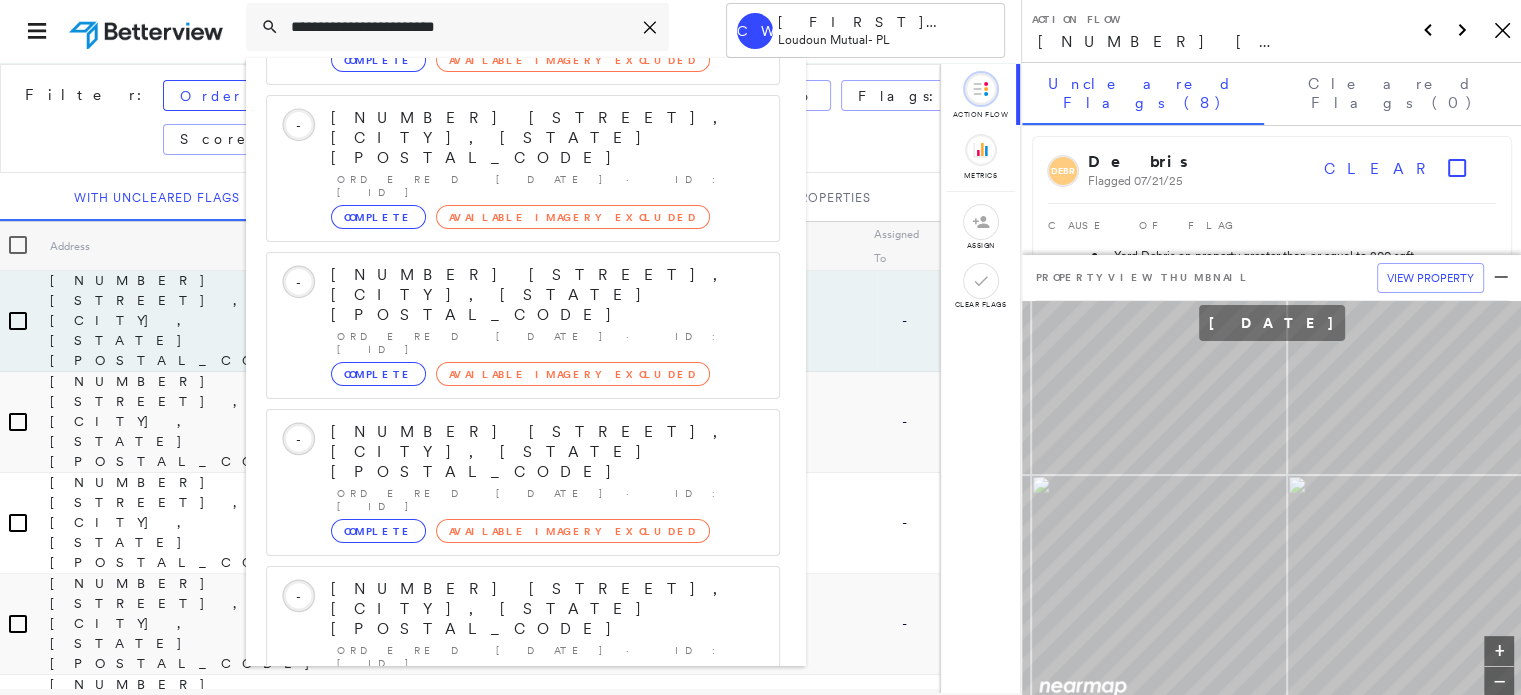 click on "[NUMBER] [STREET], [CITY], [STATE] [POSTAL_CODE]" at bounding box center [501, 901] 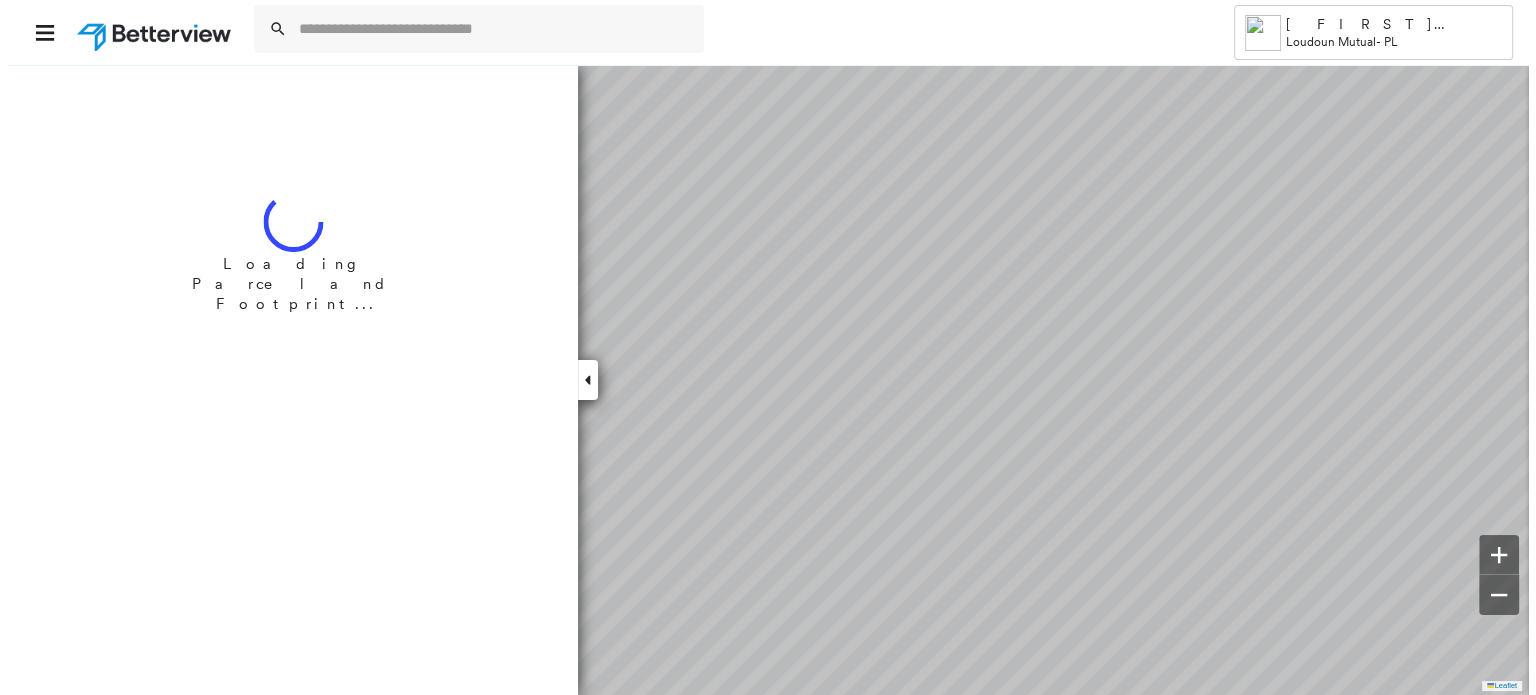 scroll, scrollTop: 0, scrollLeft: 0, axis: both 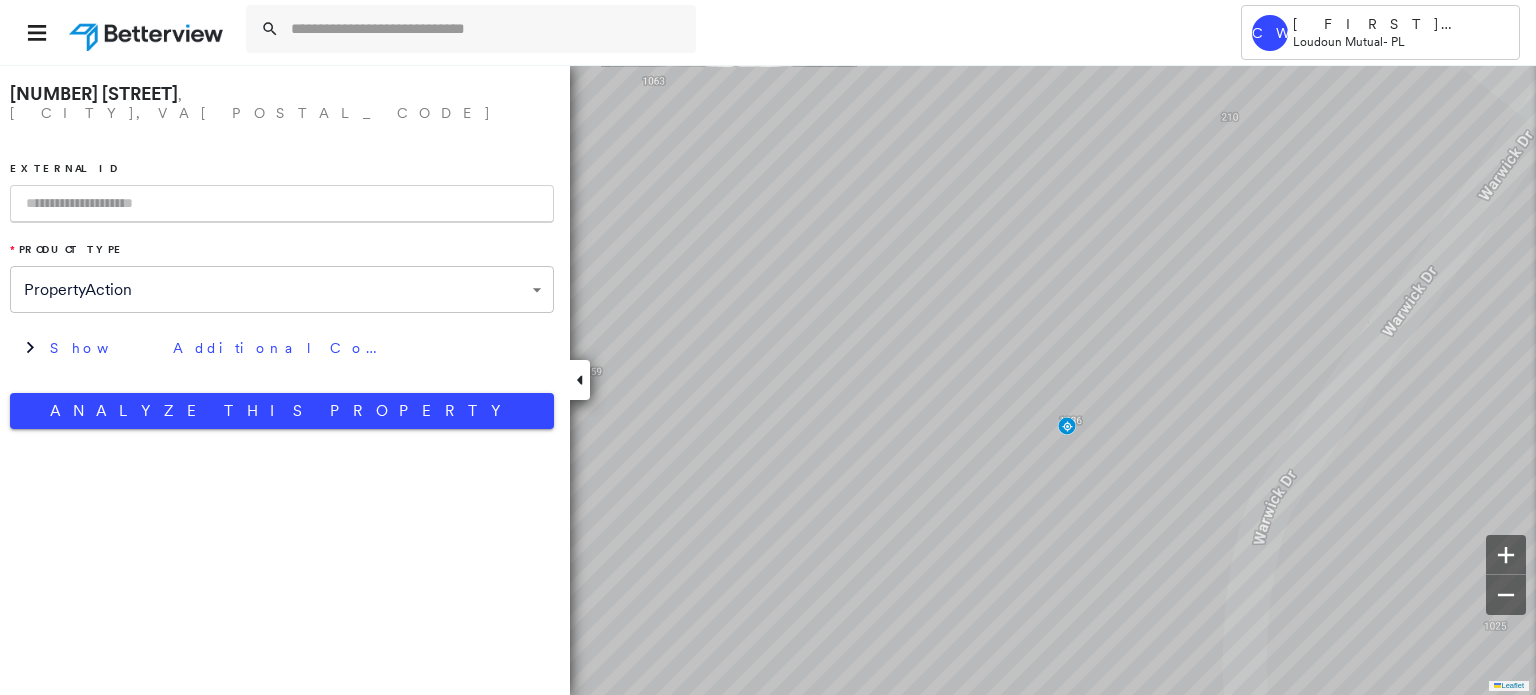click at bounding box center [282, 204] 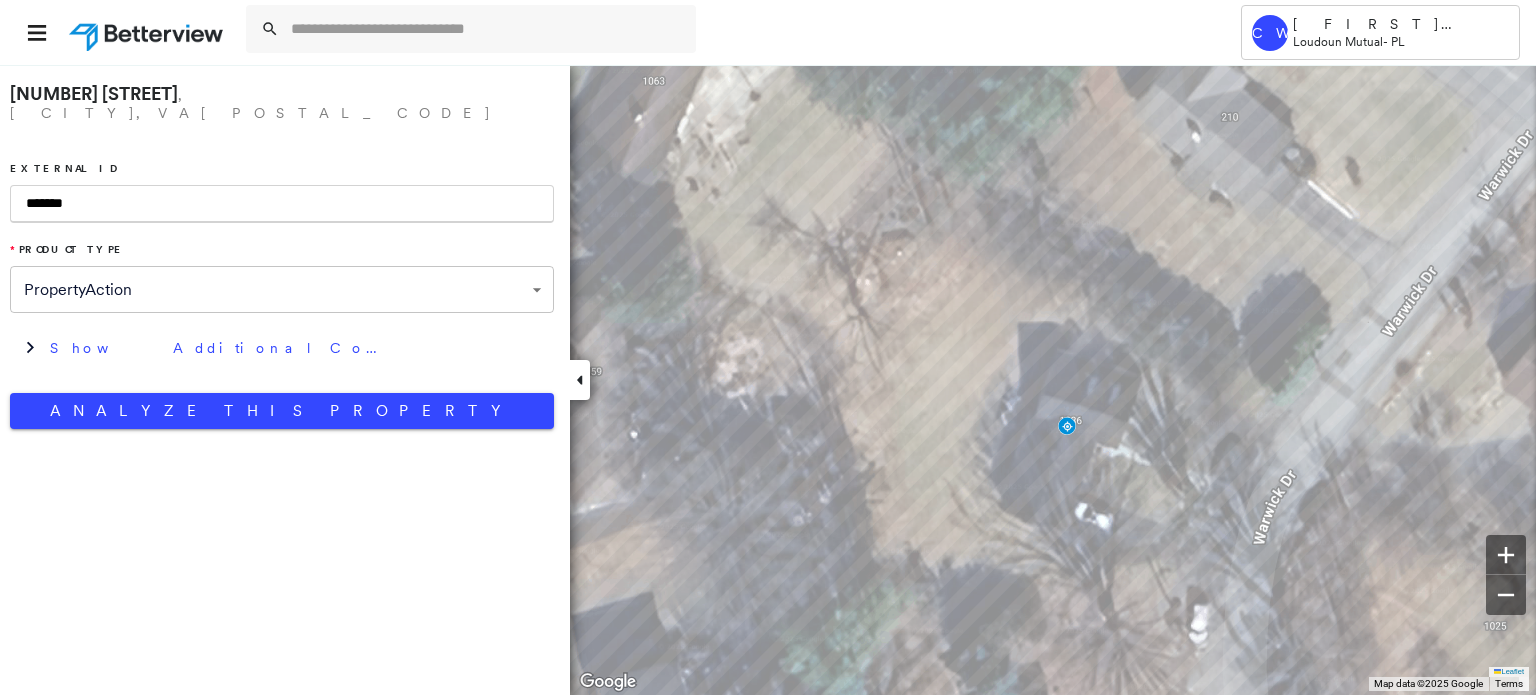 type on "*******" 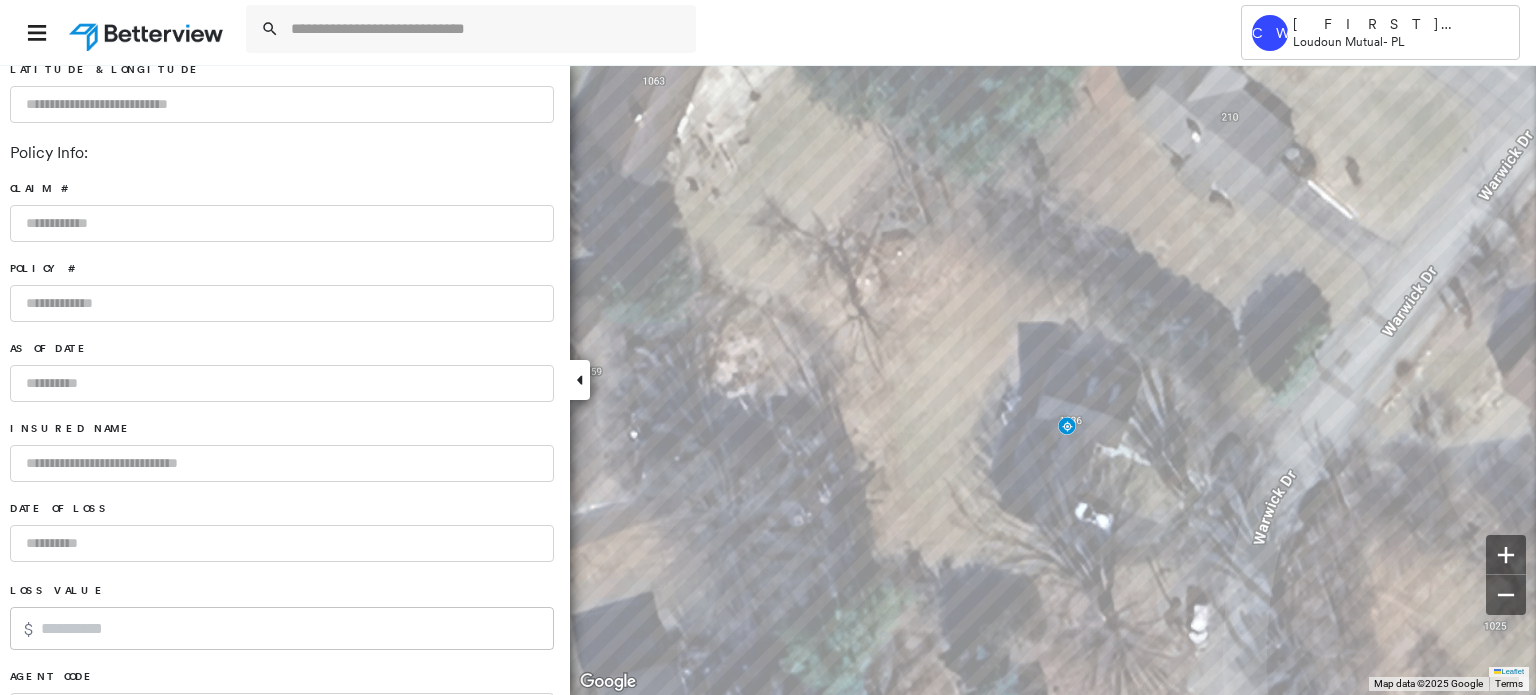 scroll, scrollTop: 900, scrollLeft: 0, axis: vertical 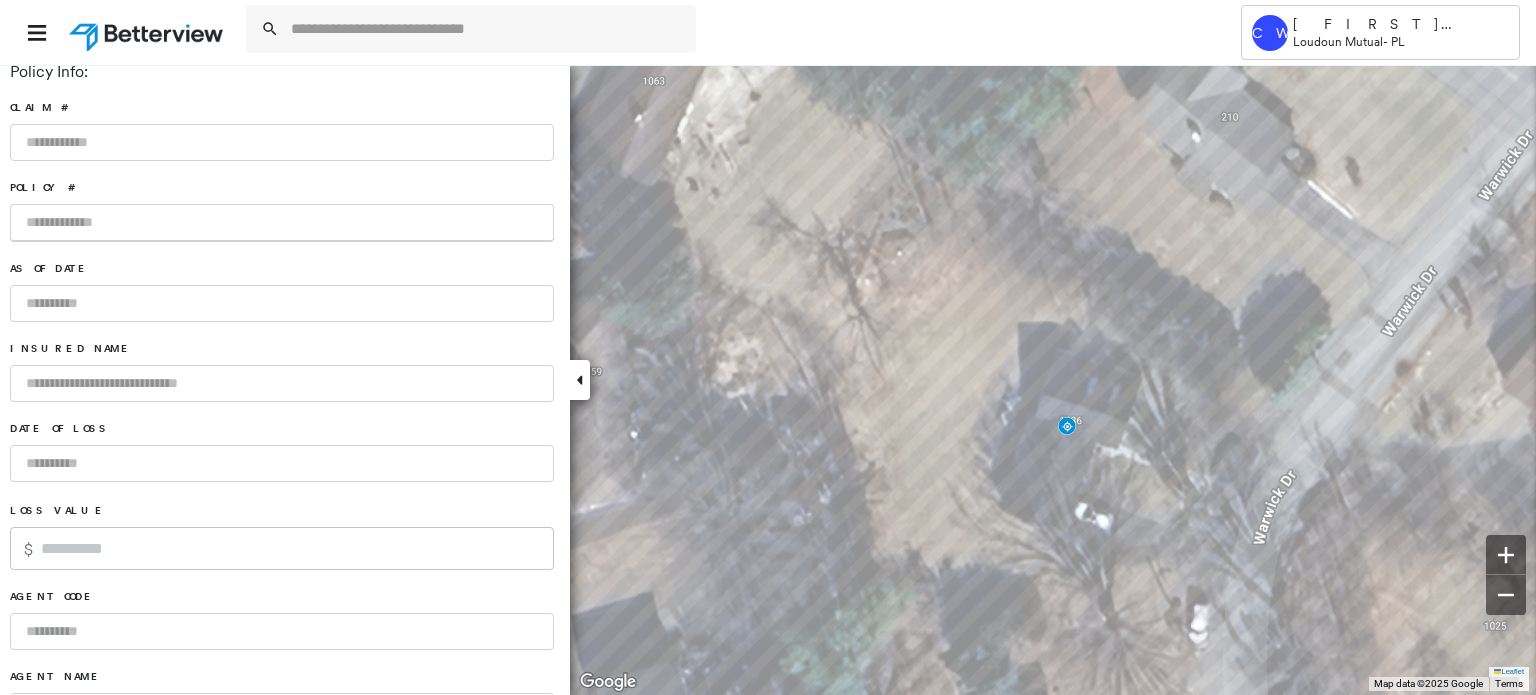 click at bounding box center [282, 223] 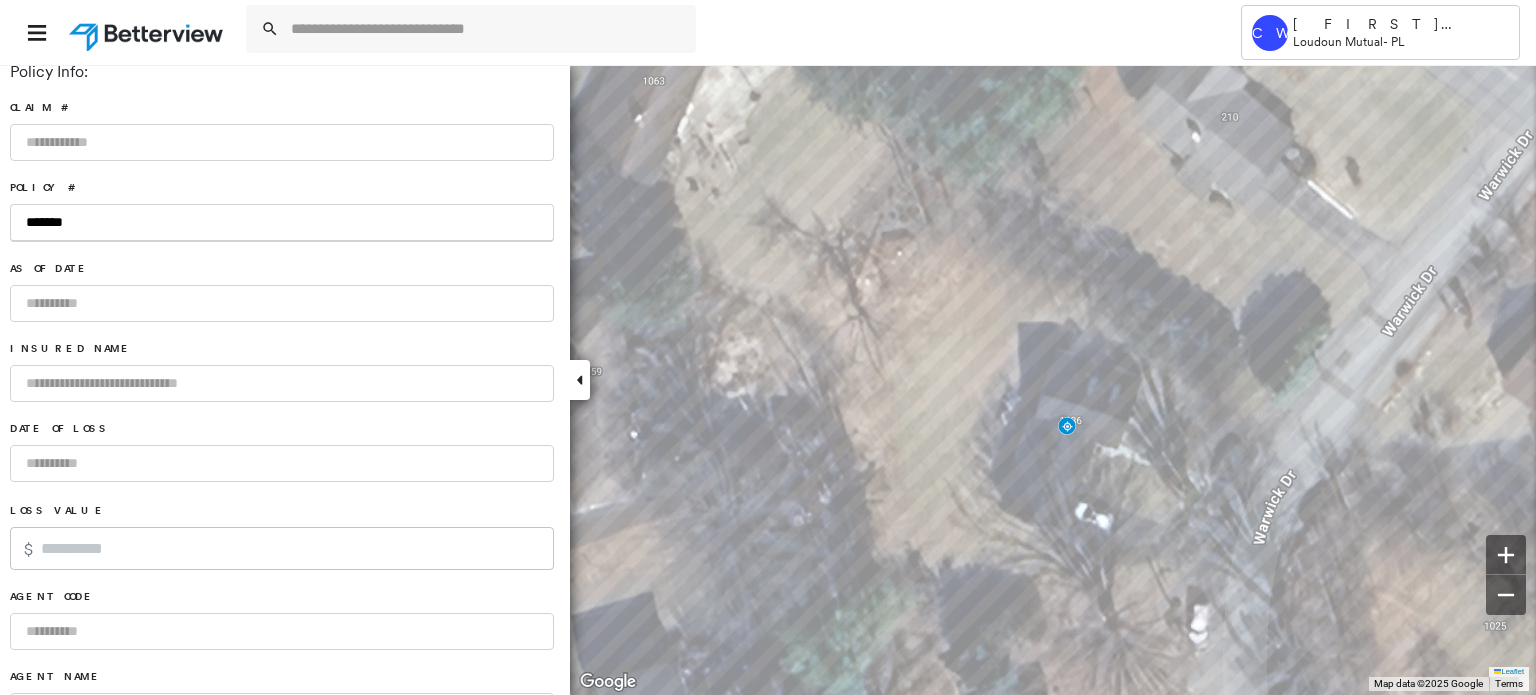 type on "*******" 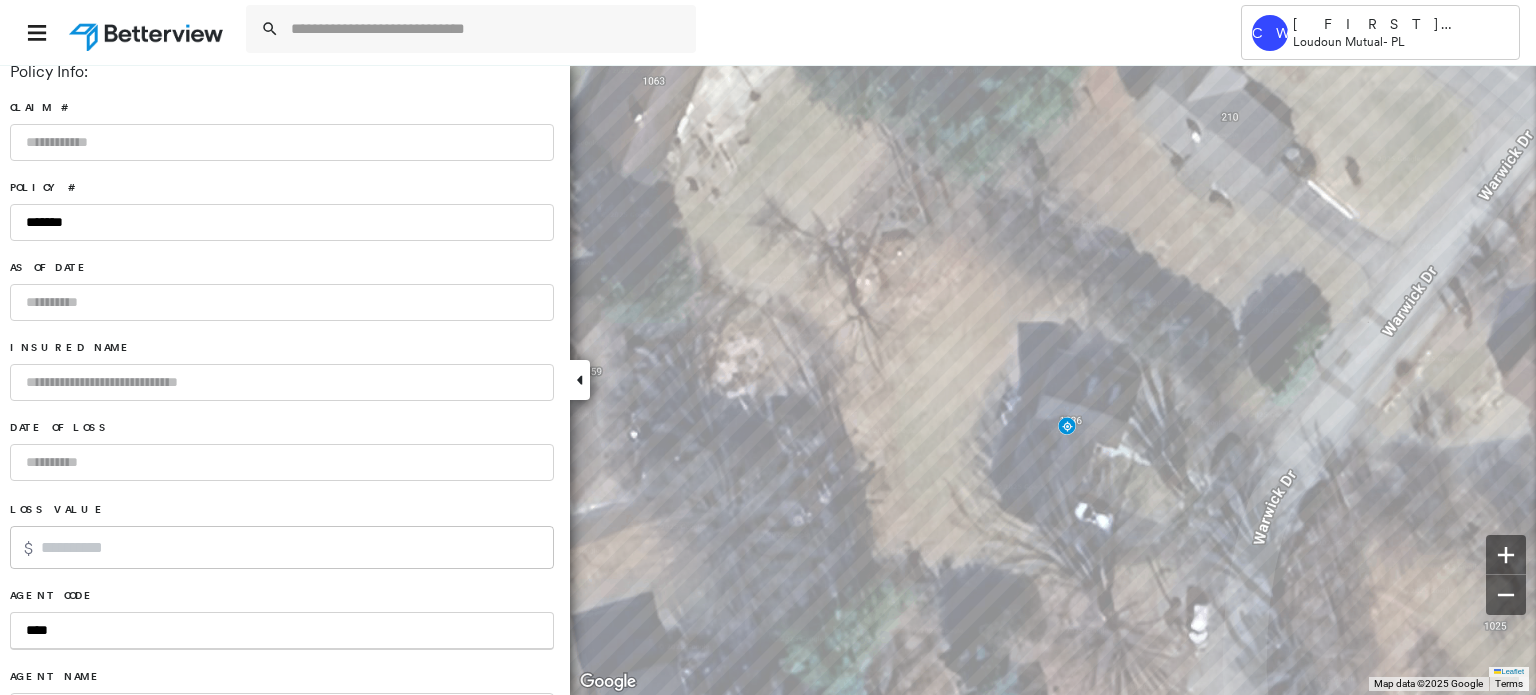 type on "****" 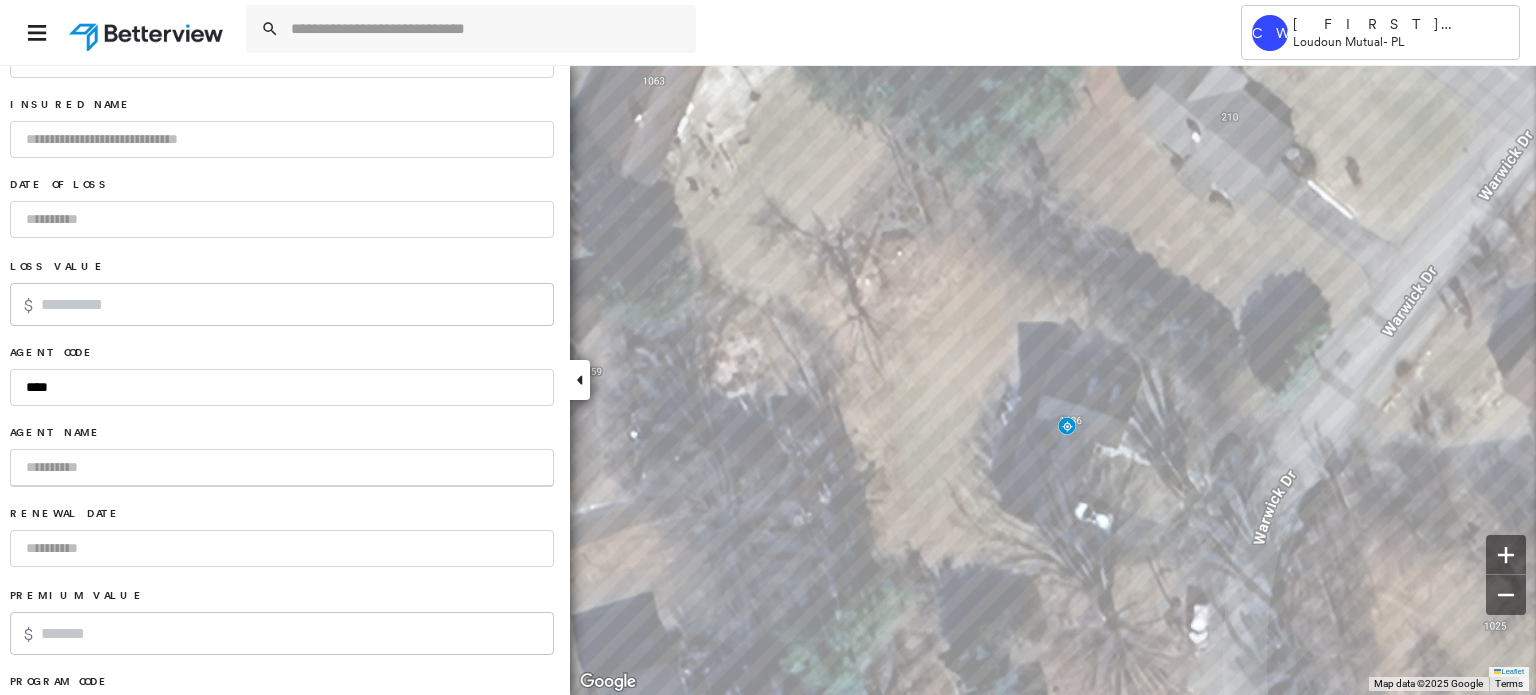 scroll, scrollTop: 1240, scrollLeft: 0, axis: vertical 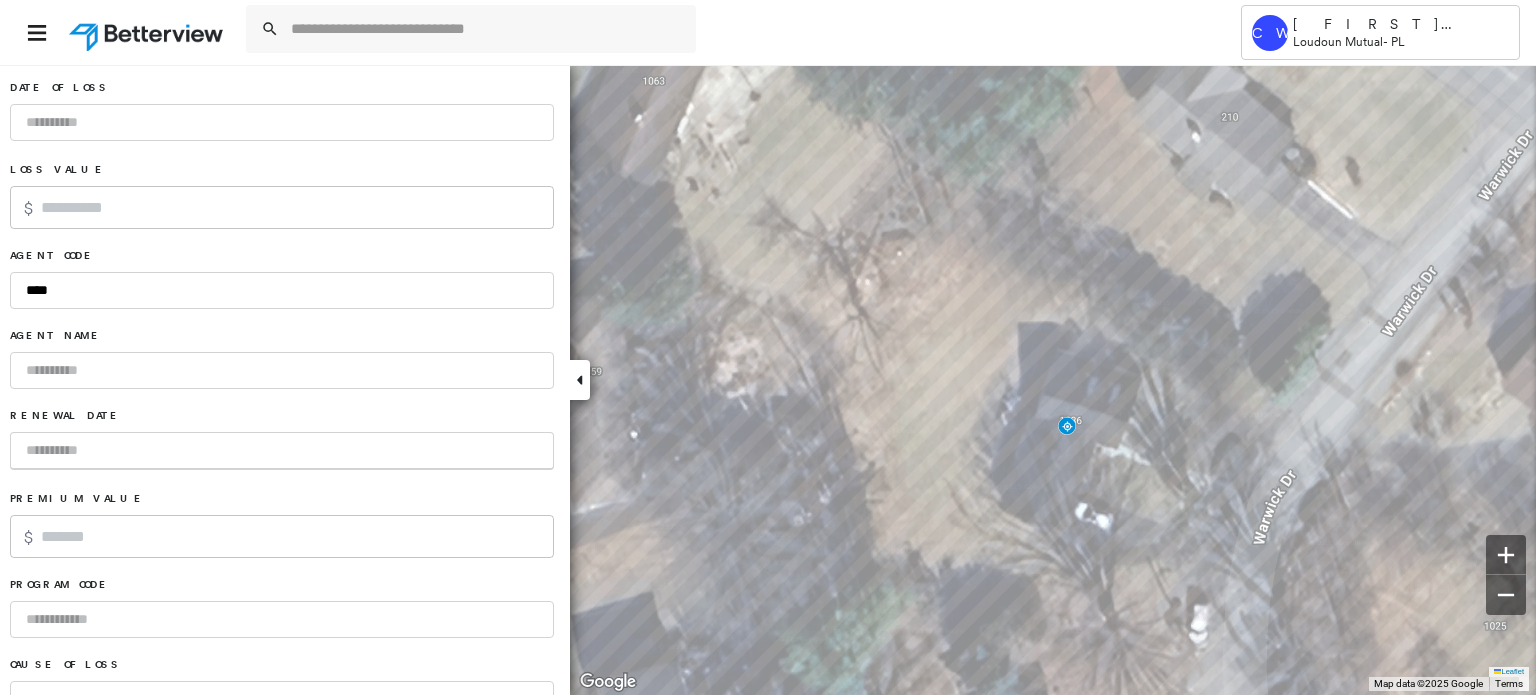 type on "*" 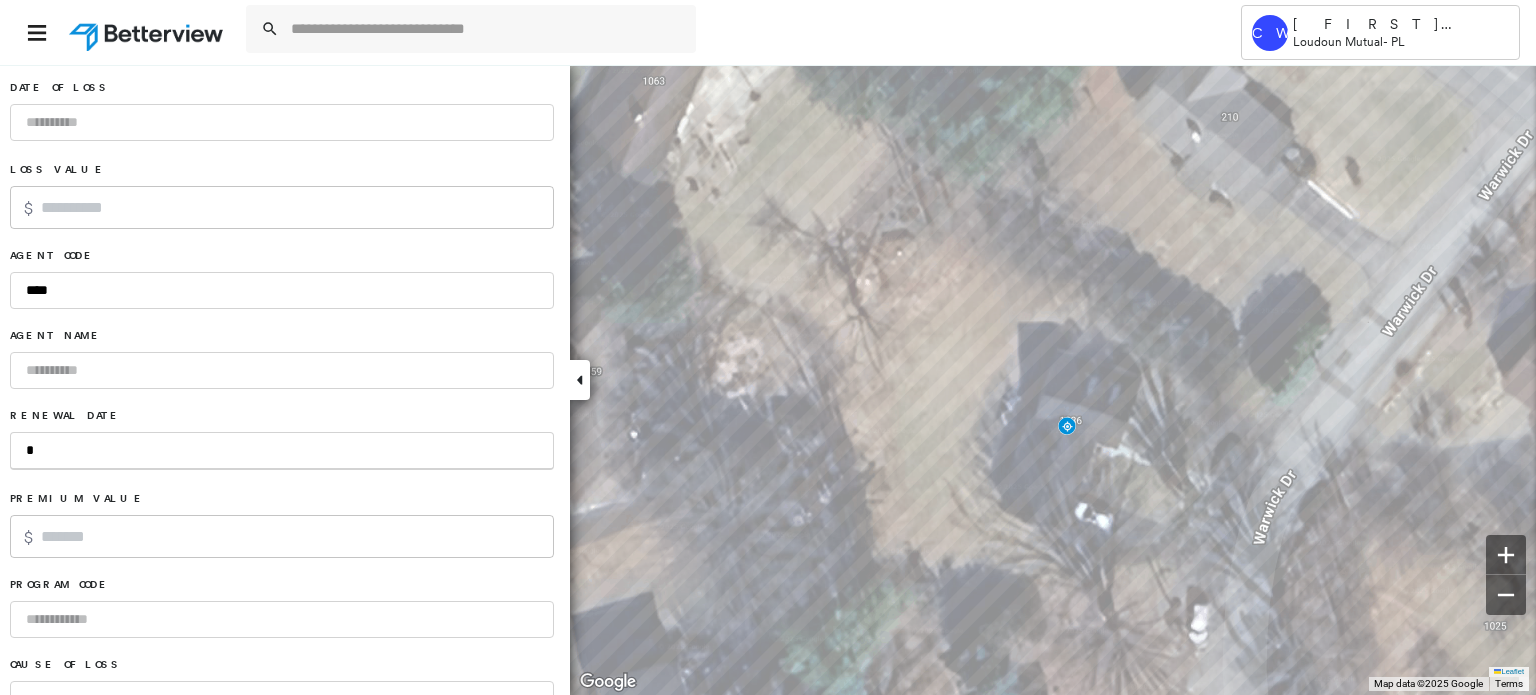 type on "**" 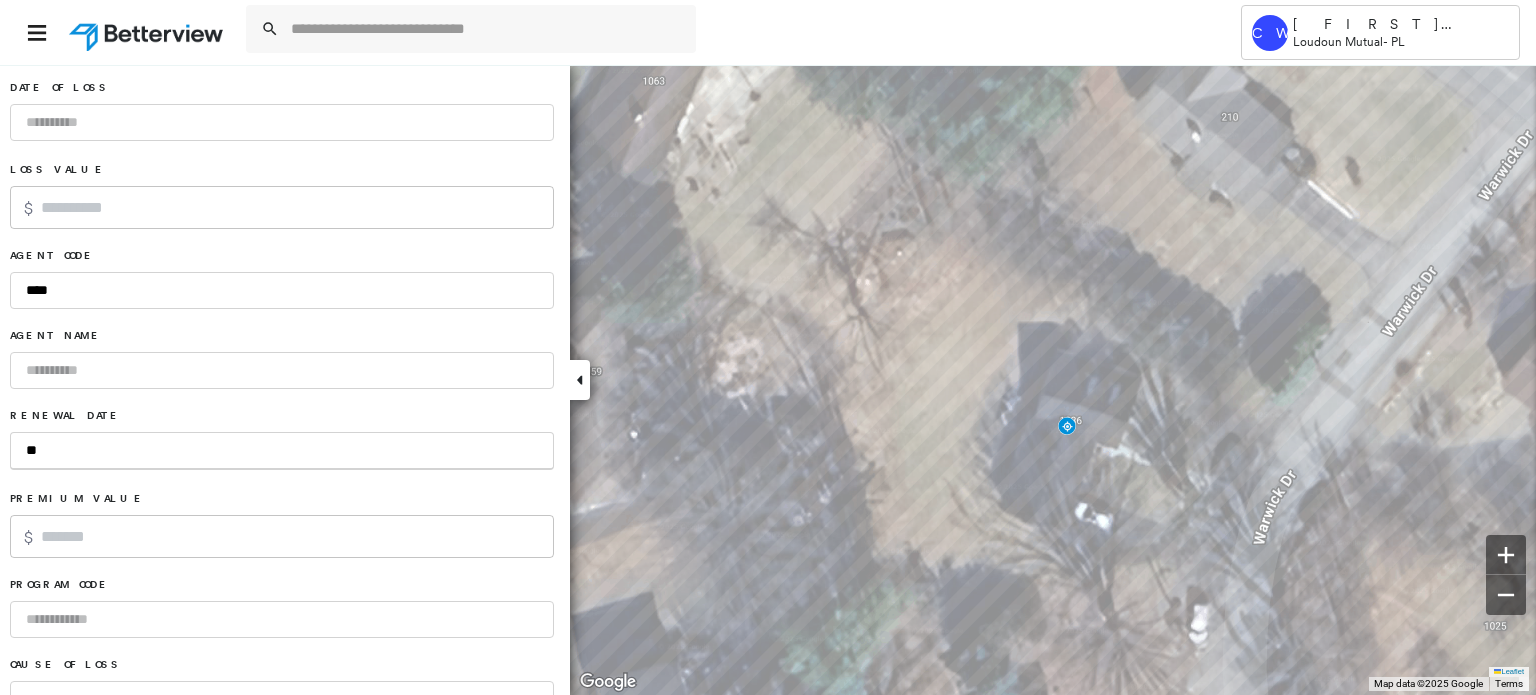 type on "***" 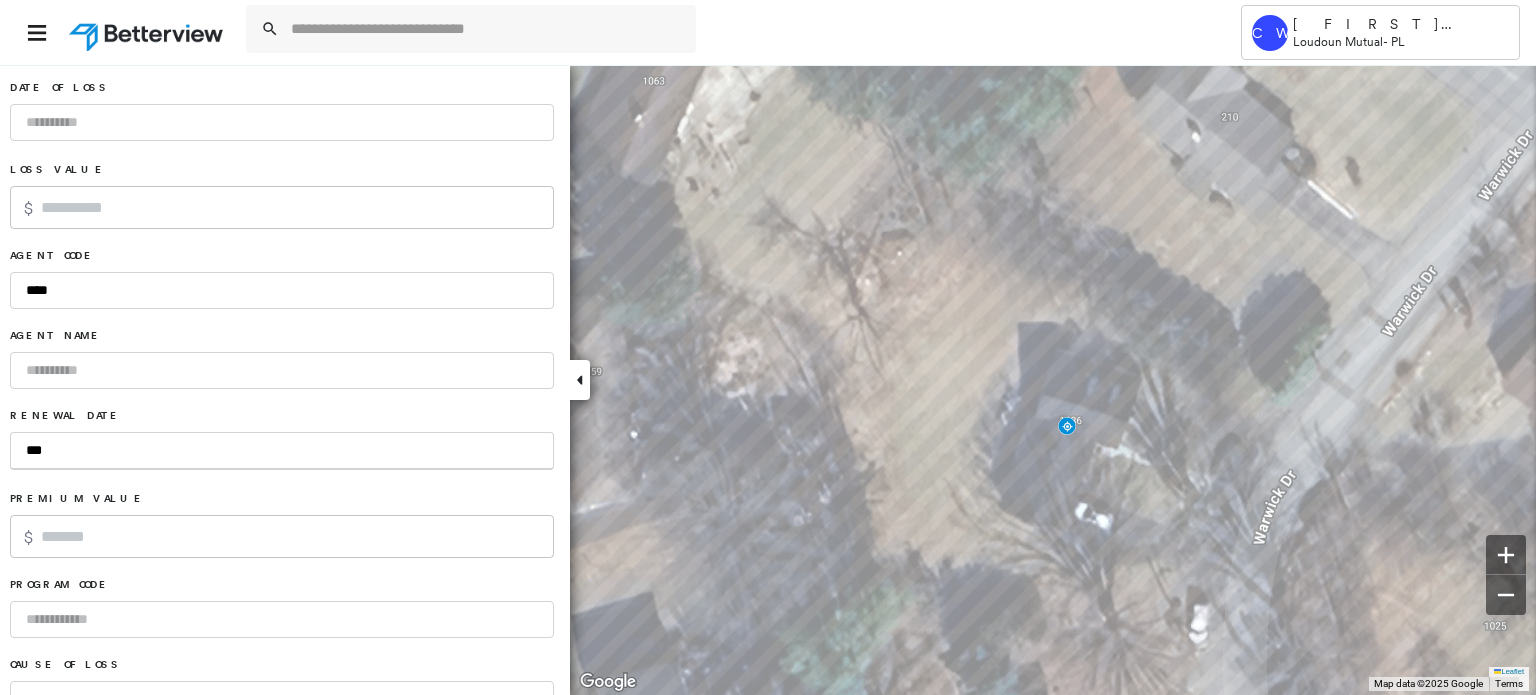 type on "****" 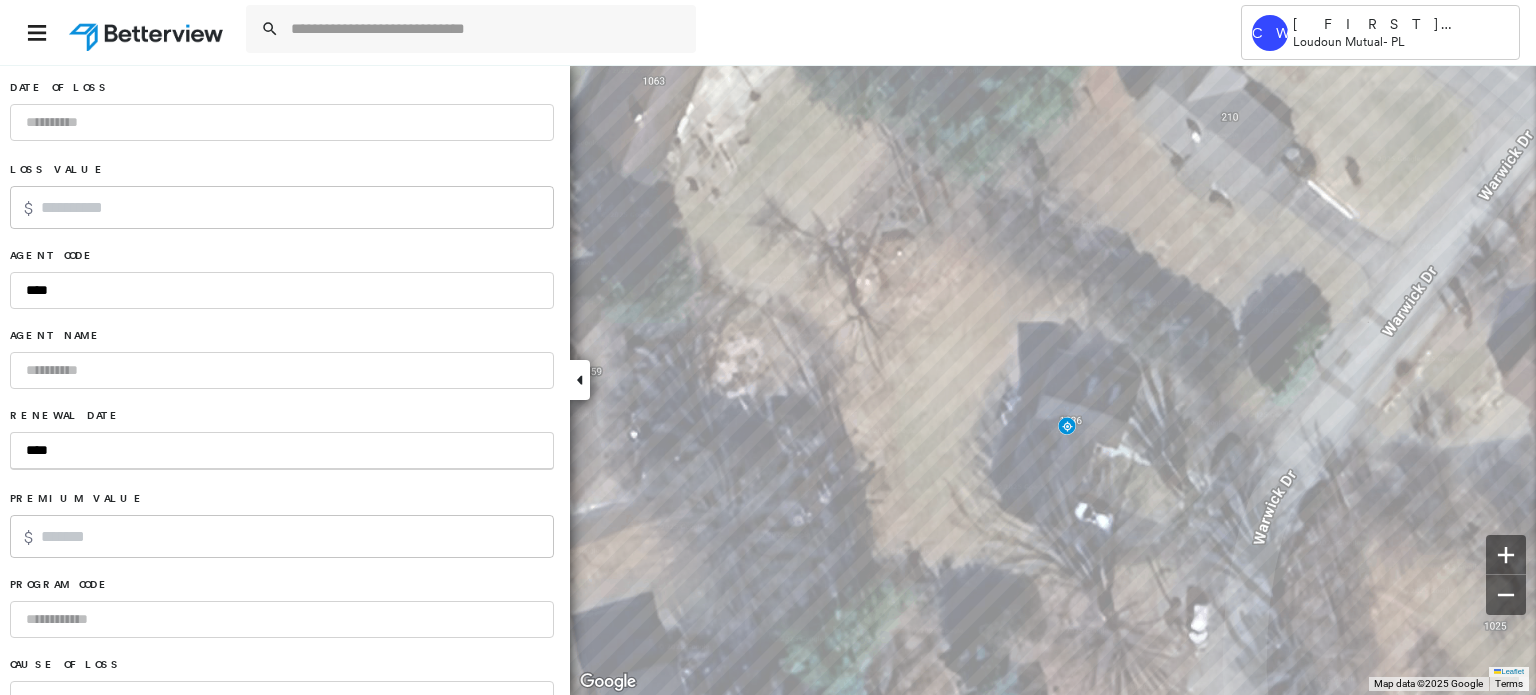 type on "*****" 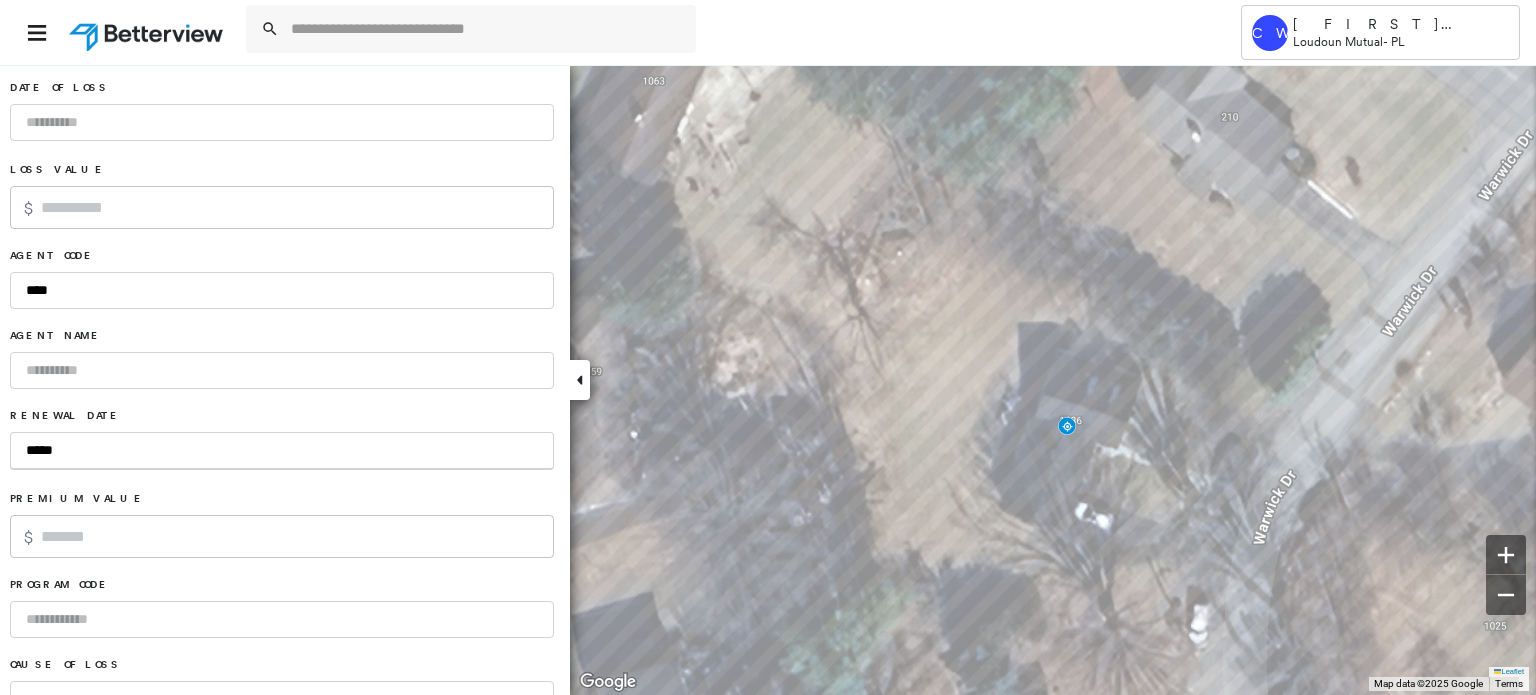 type on "******" 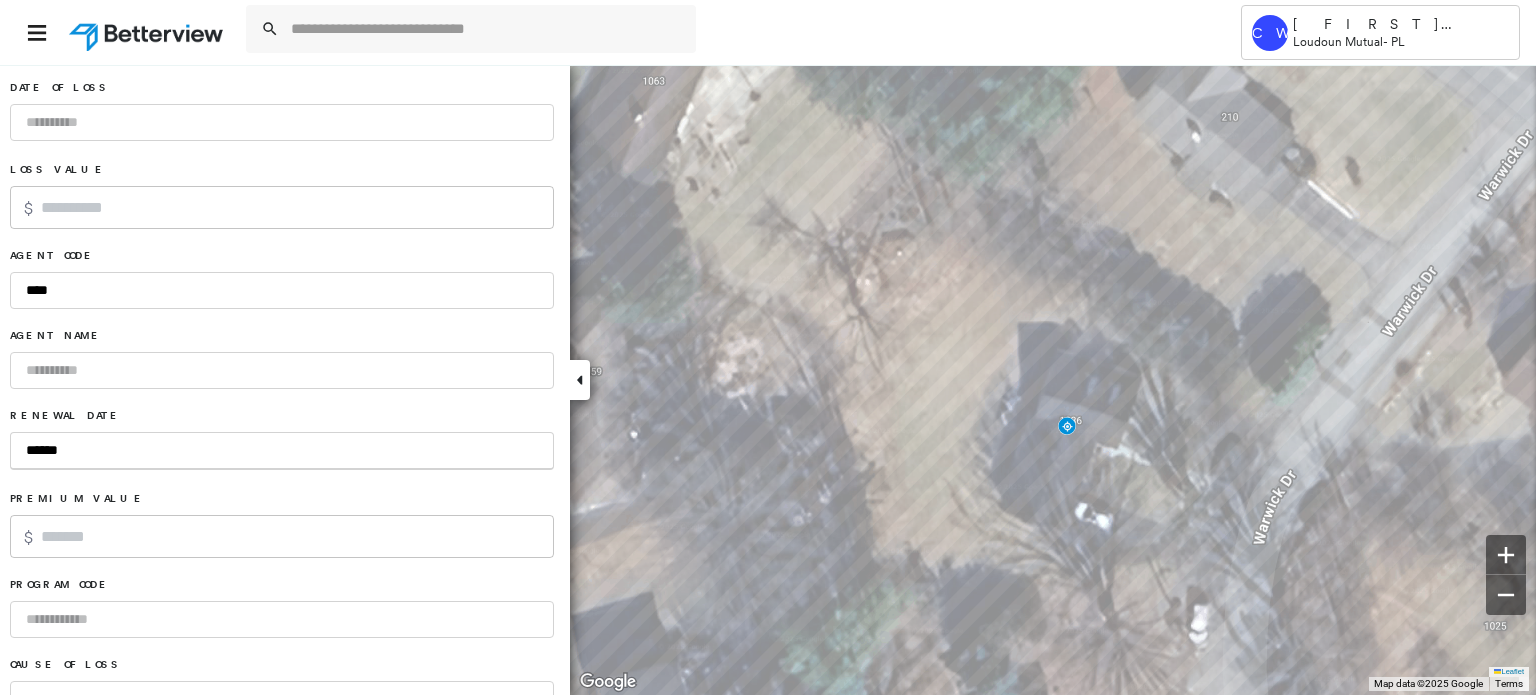 type on "*******" 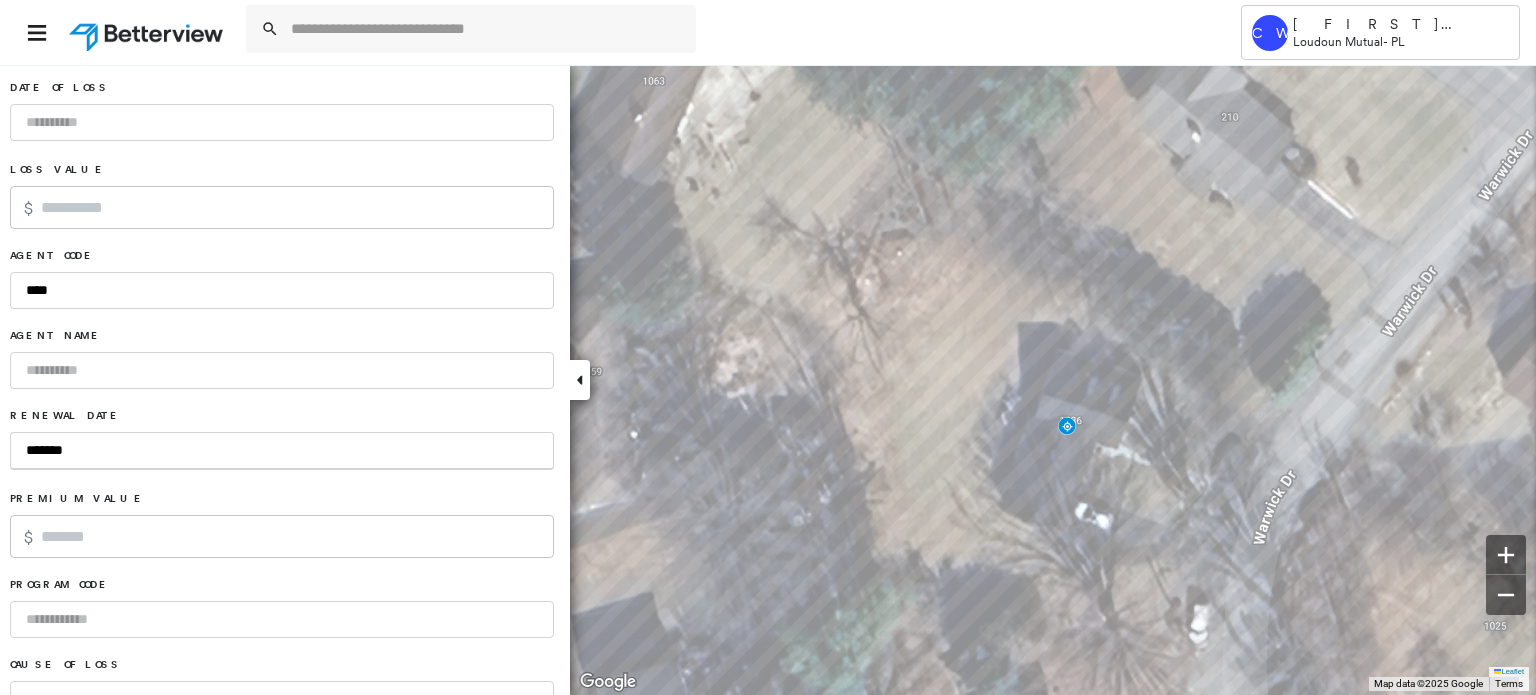 type on "********" 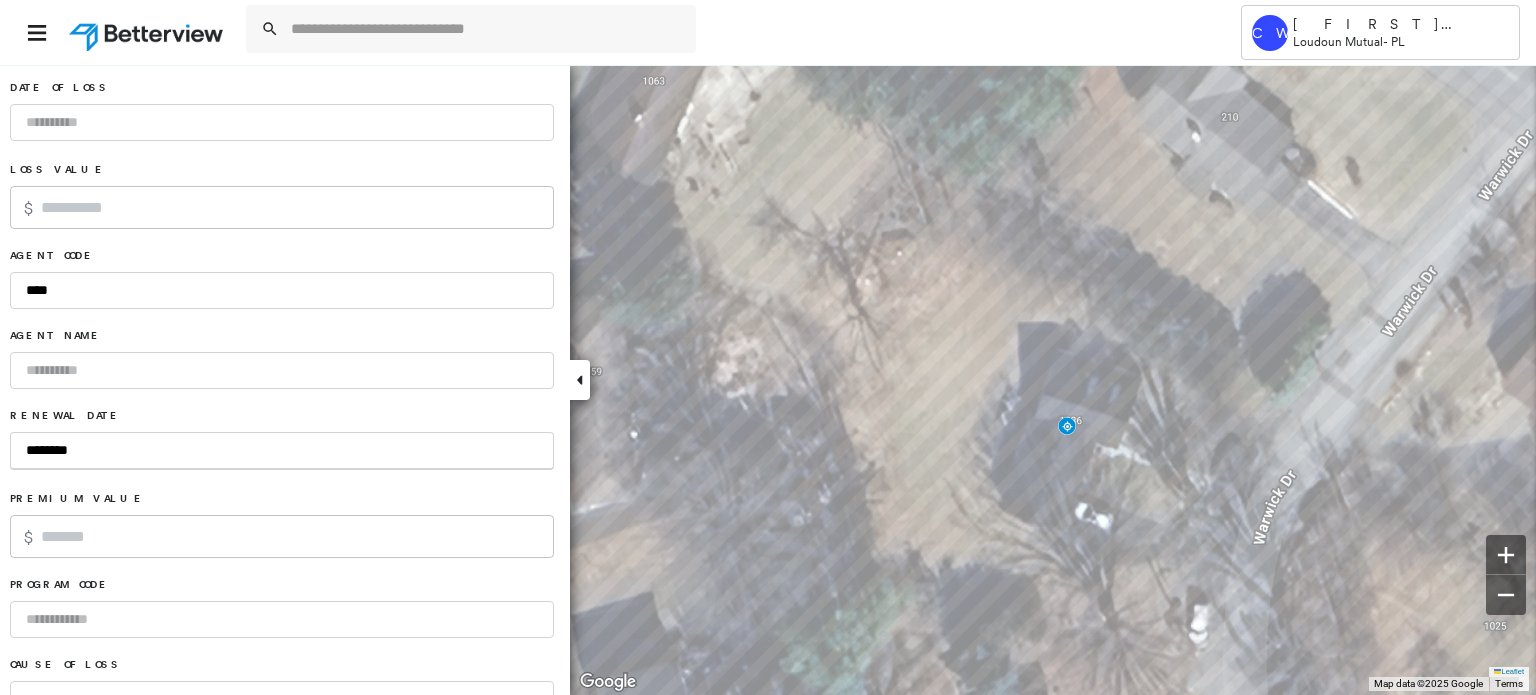 type on "*********" 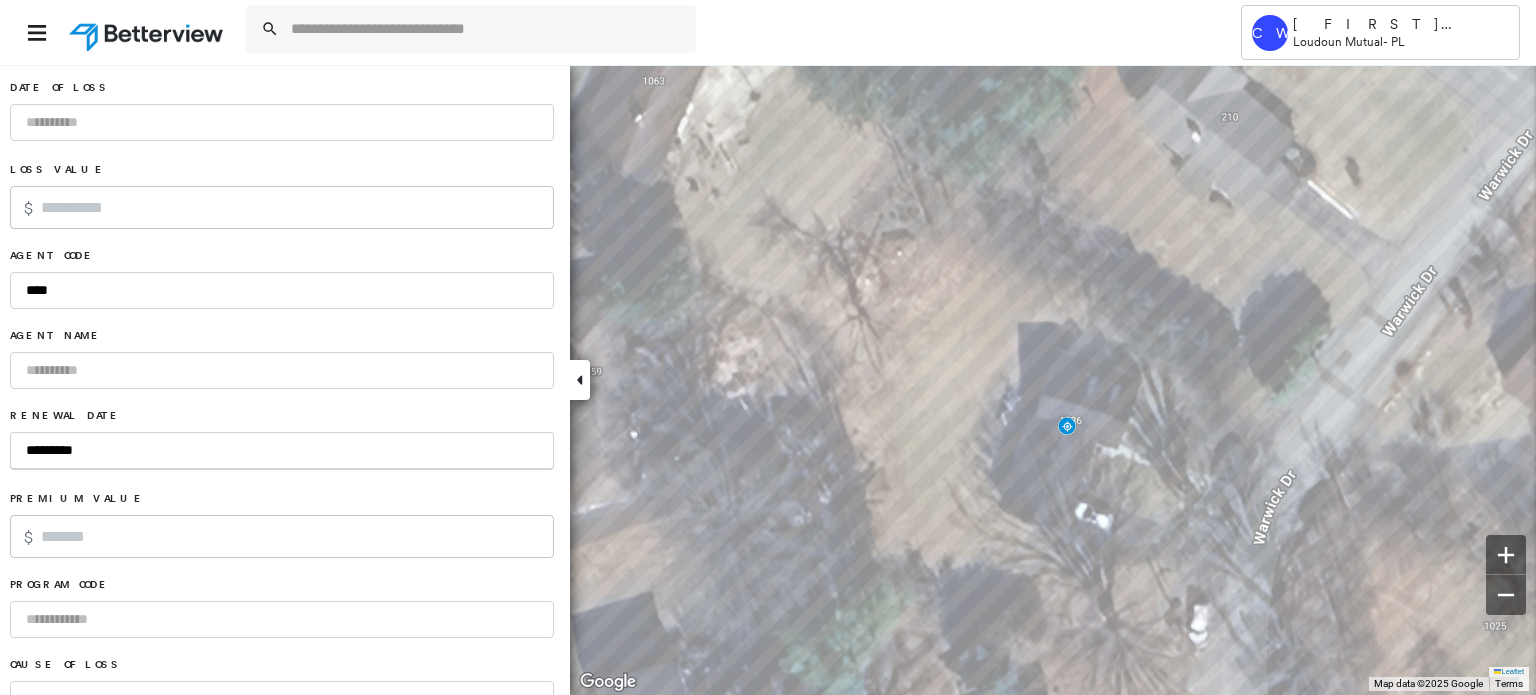 type on "**********" 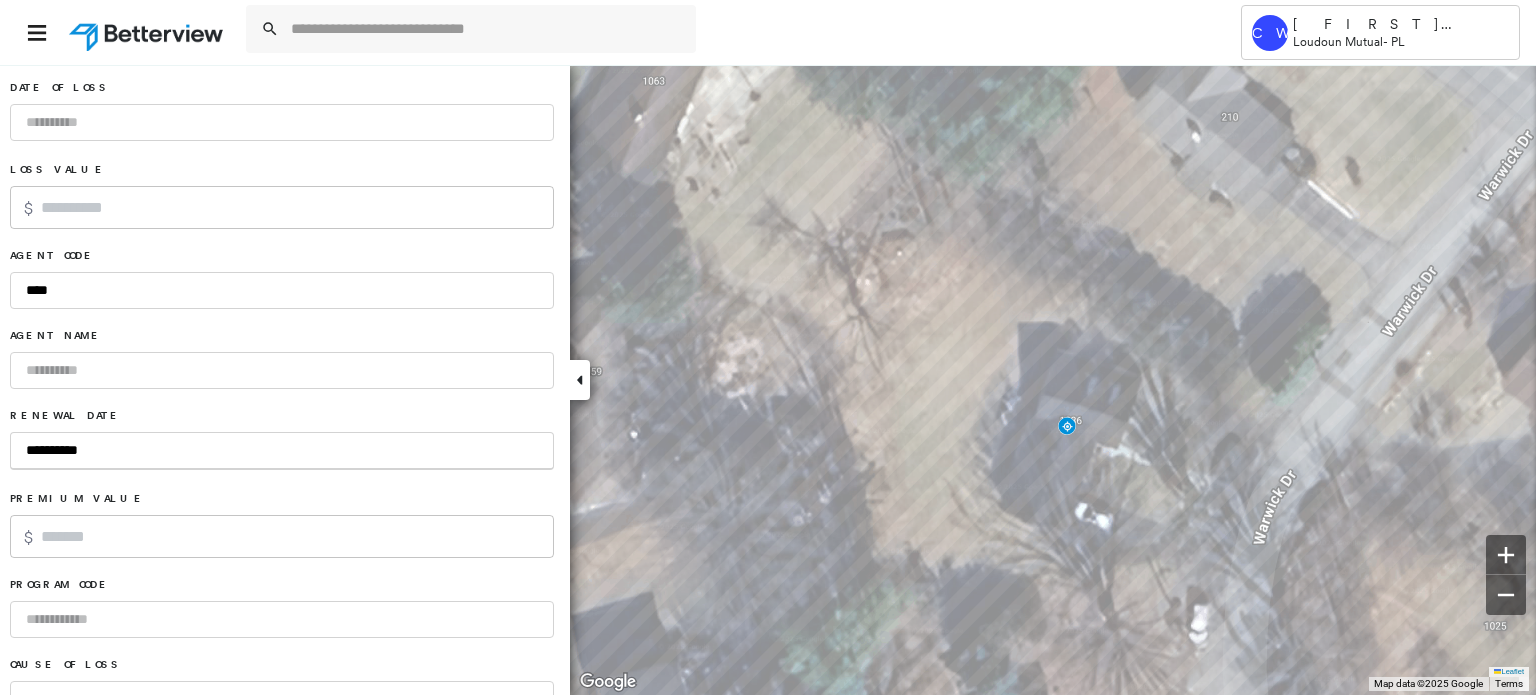 type on "**********" 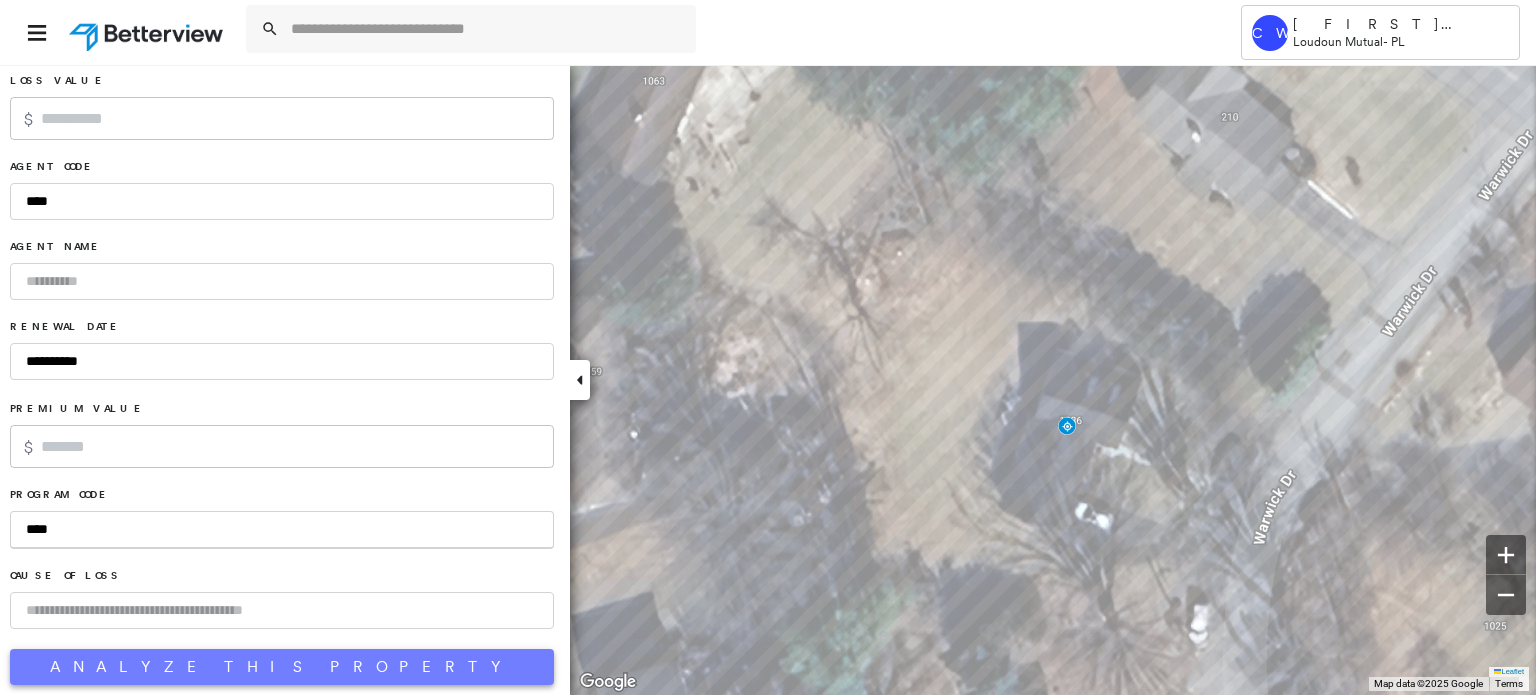 type on "****" 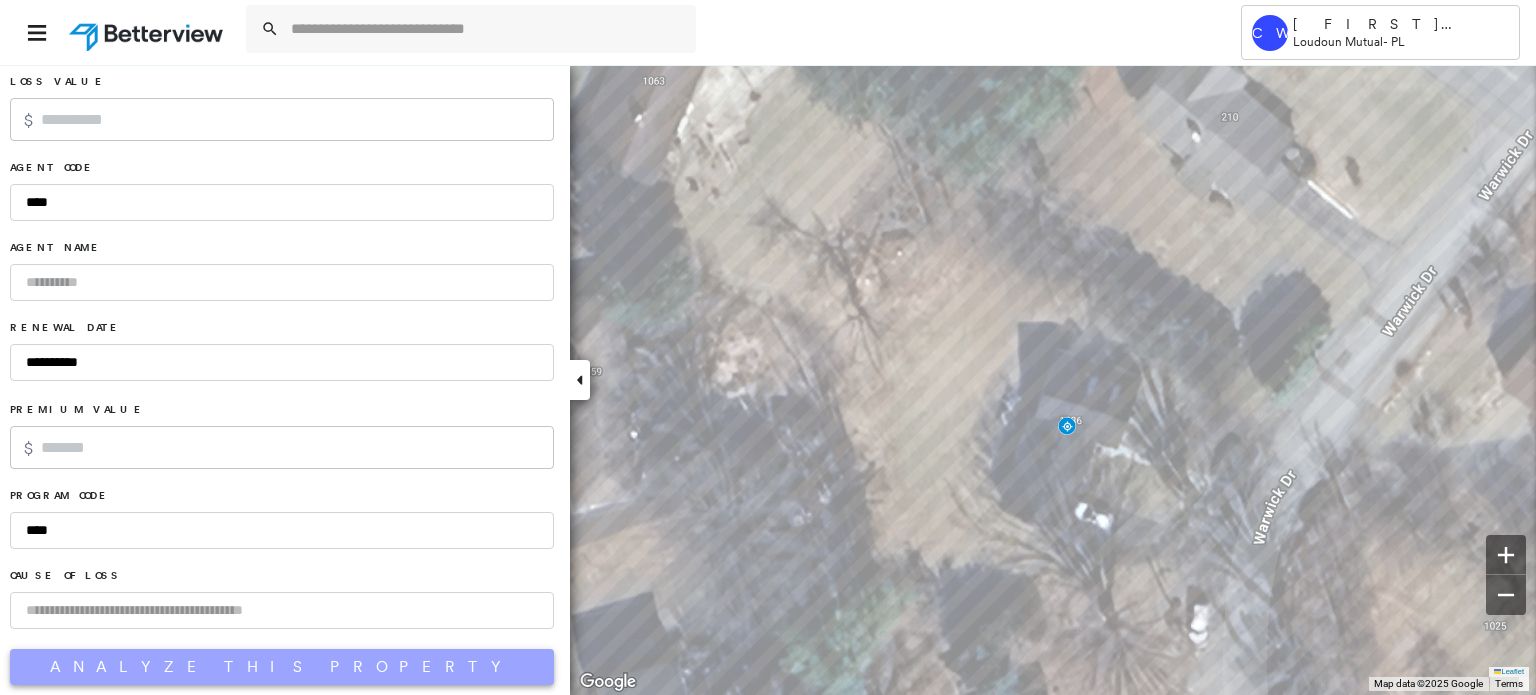 scroll, scrollTop: 1344, scrollLeft: 0, axis: vertical 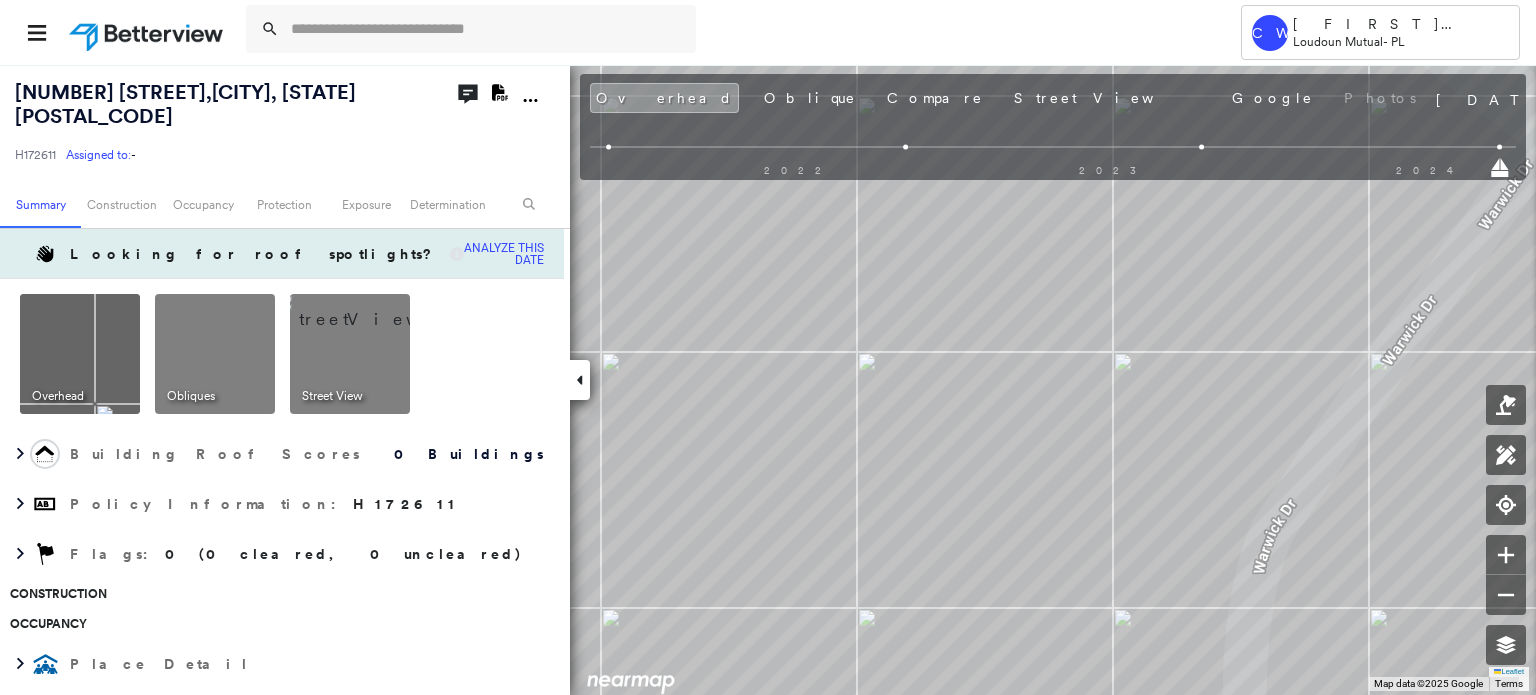 click on "Analyze this date" at bounding box center [504, 254] 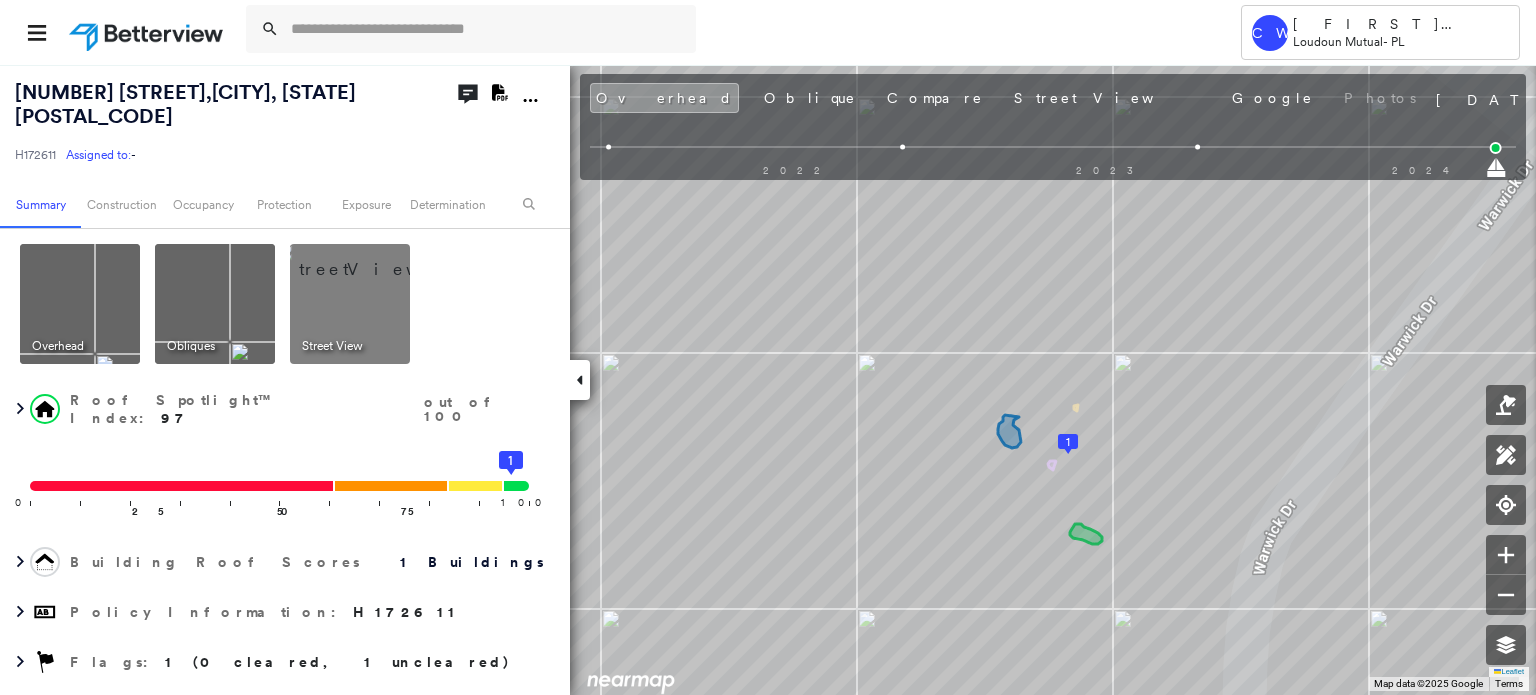 click 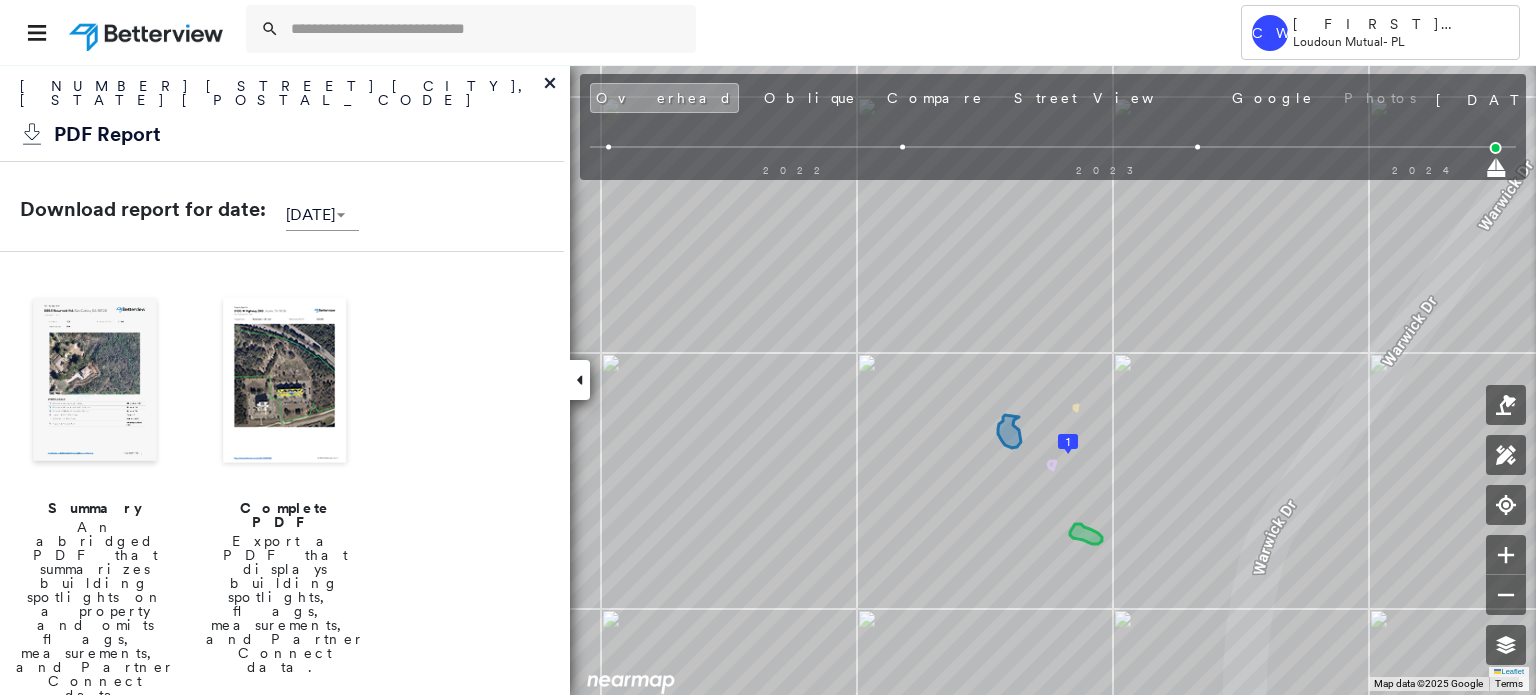 click at bounding box center (95, 382) 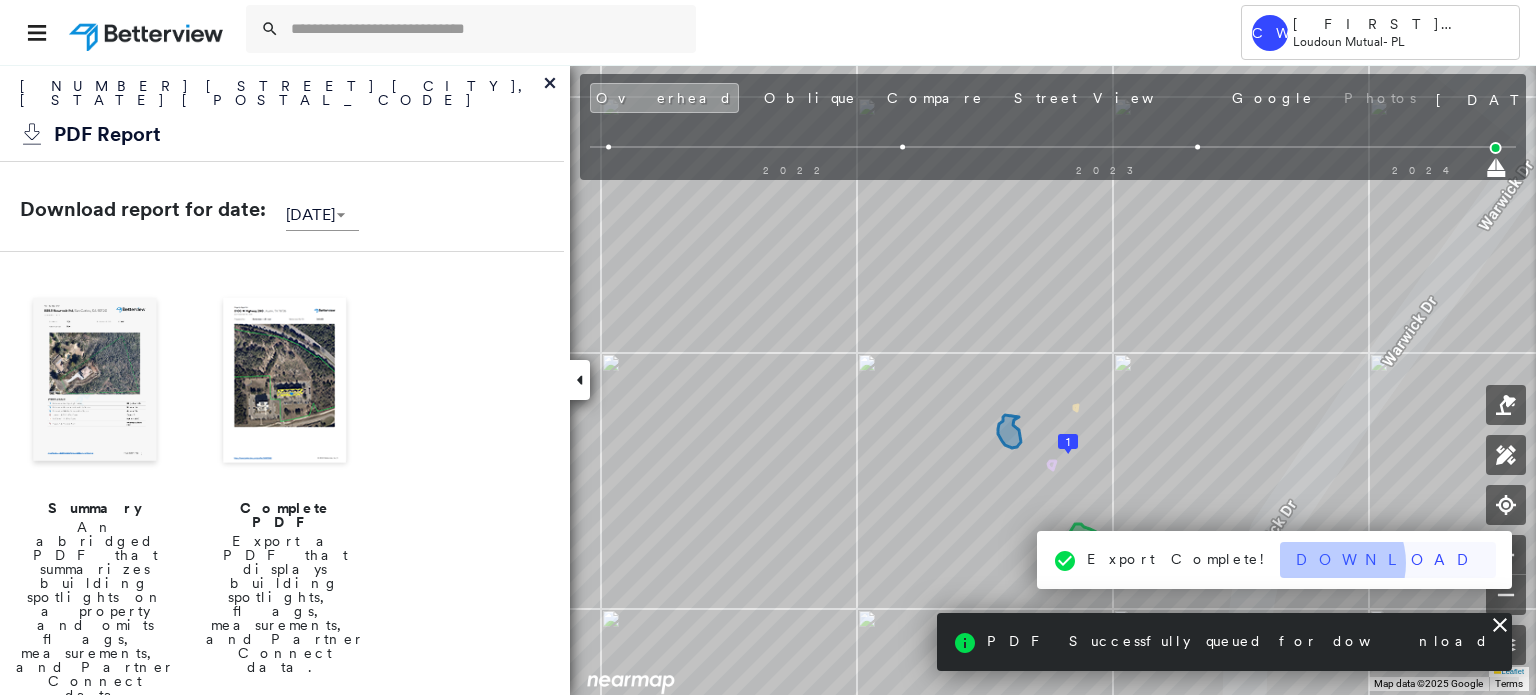 click on "Download" at bounding box center [1388, 560] 